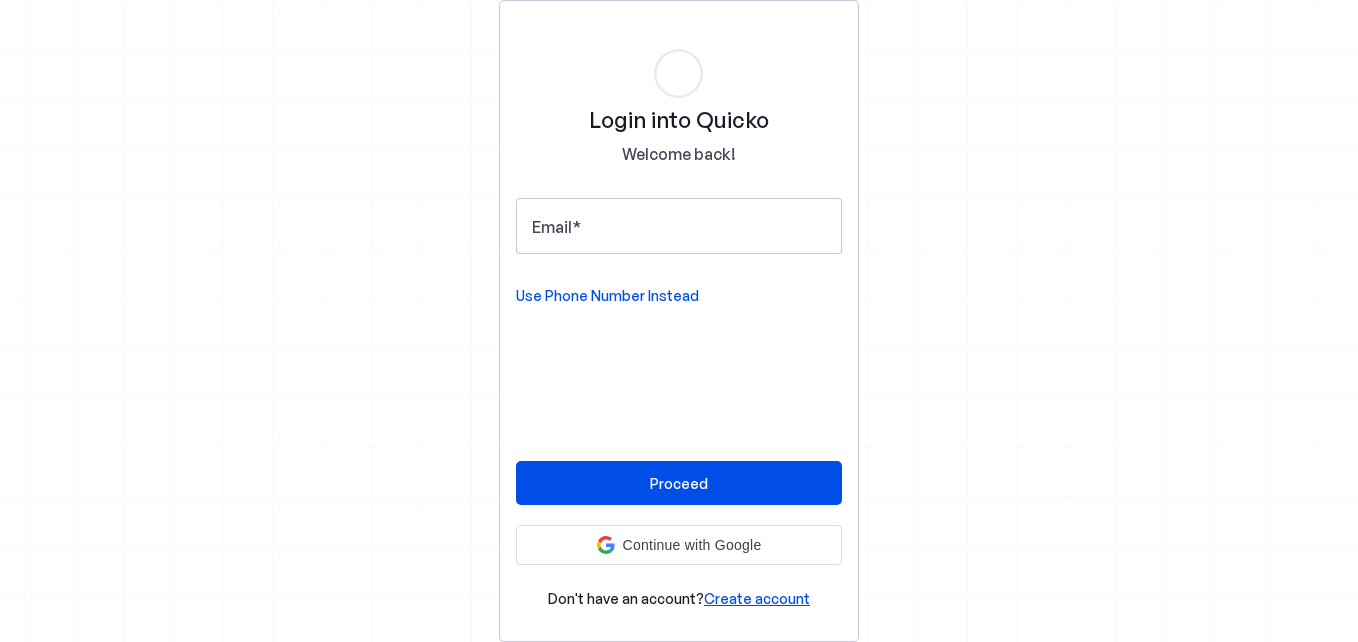 scroll, scrollTop: 0, scrollLeft: 0, axis: both 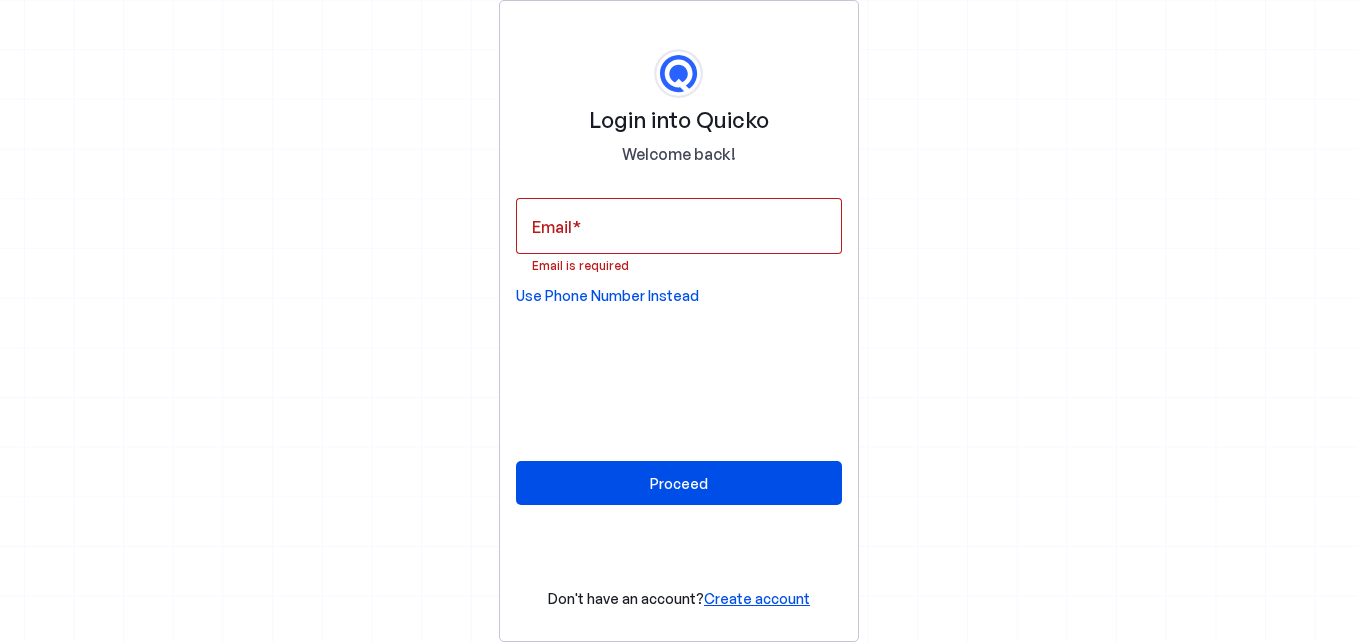 click on "Use Phone Number Instead" at bounding box center [607, 296] 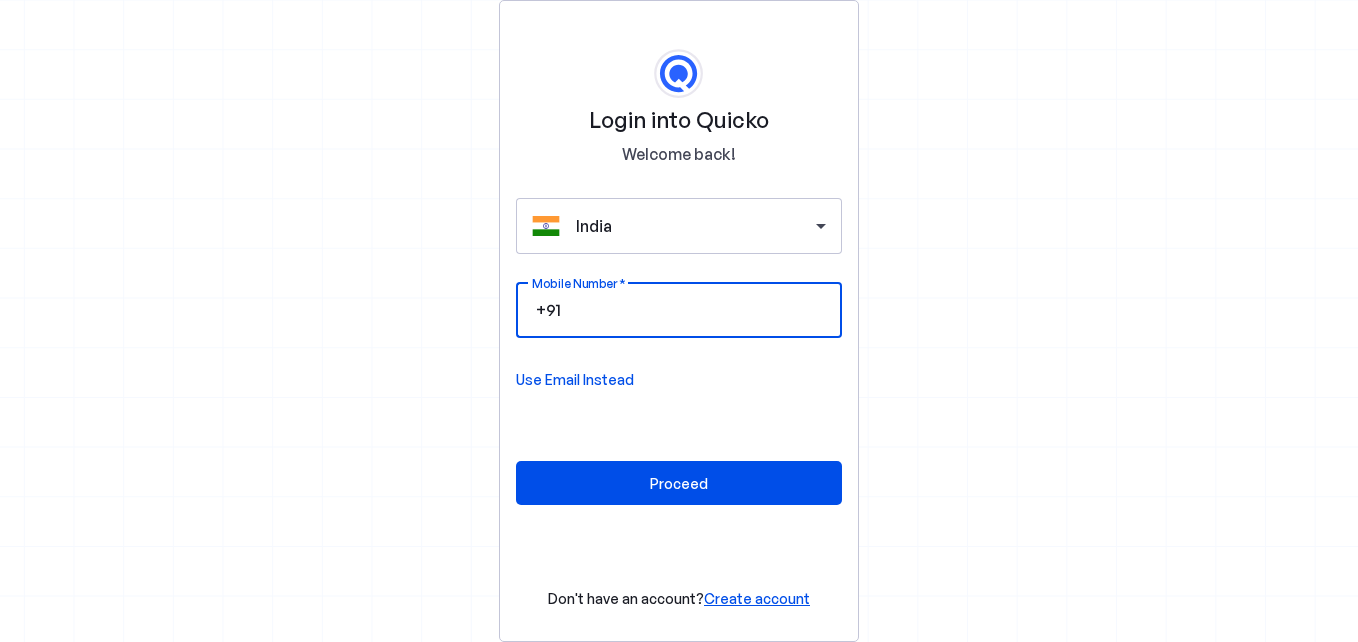 click on "Mobile Number" at bounding box center [695, 310] 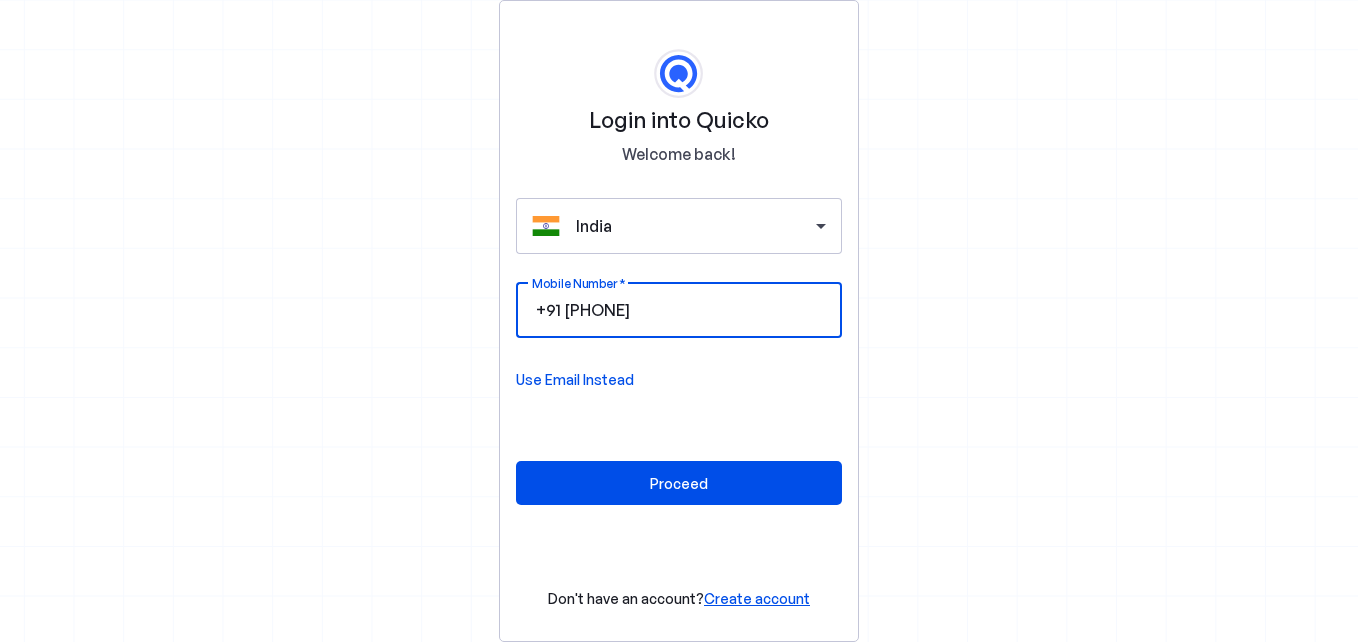 click on "[PHONE]" at bounding box center (695, 310) 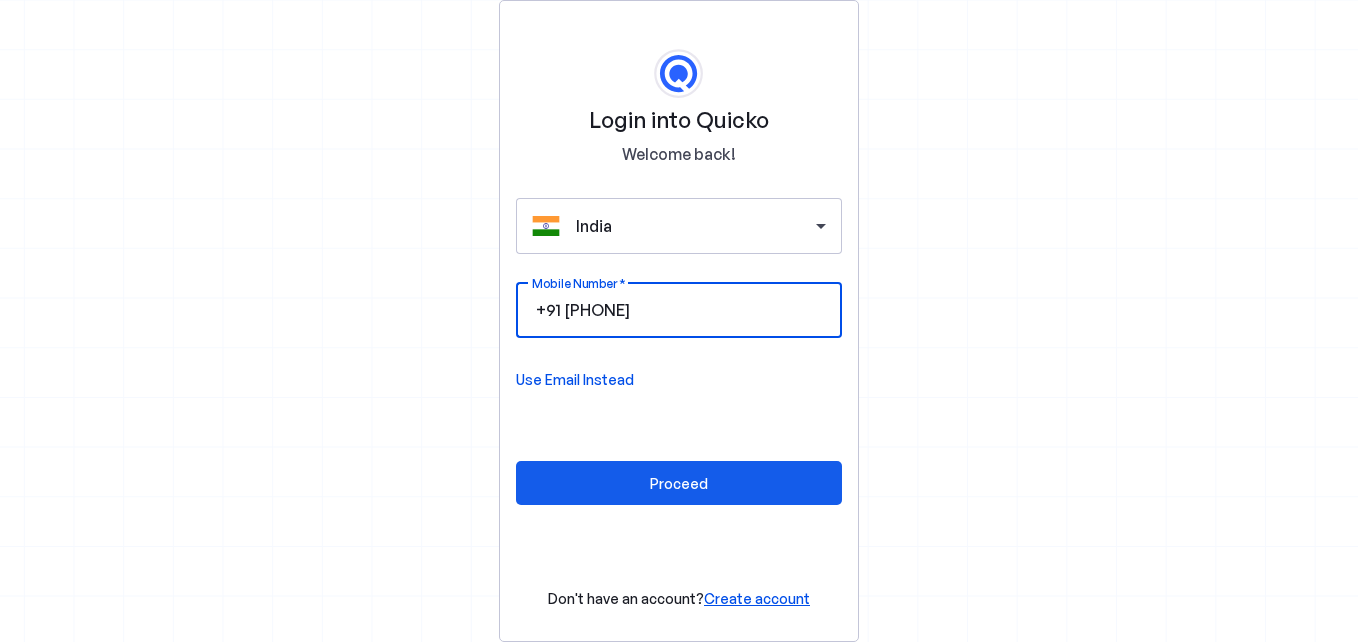 type on "9825628075" 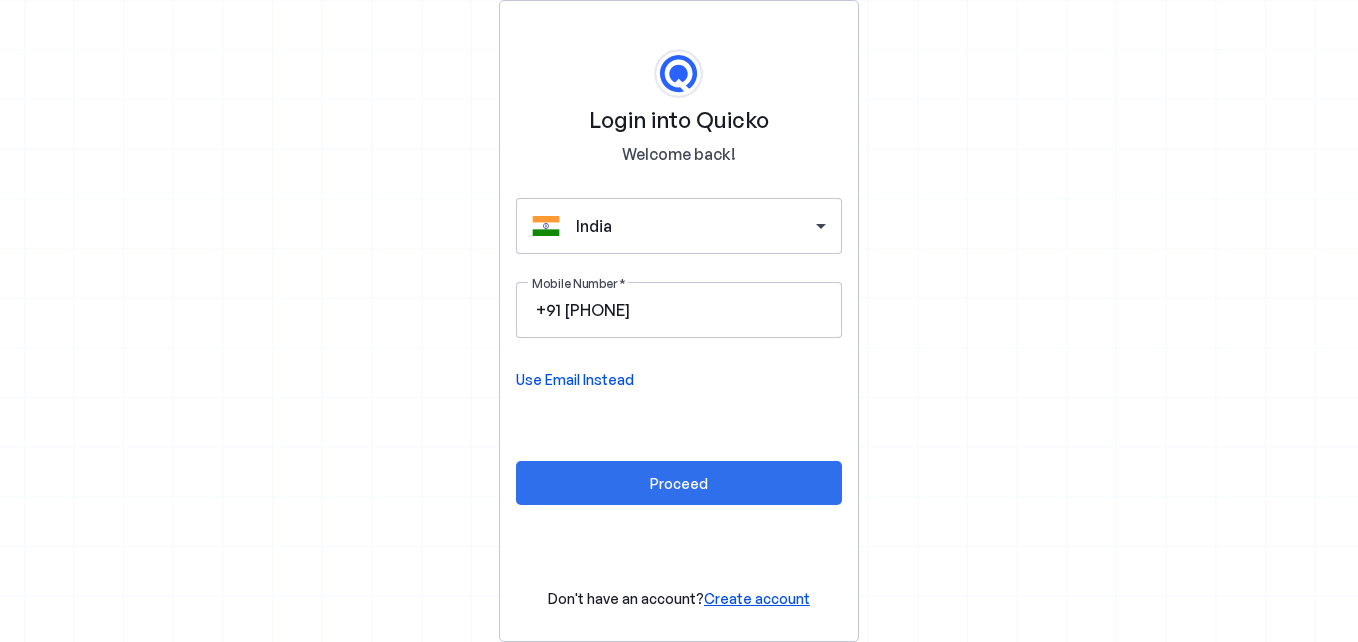 click at bounding box center [679, 483] 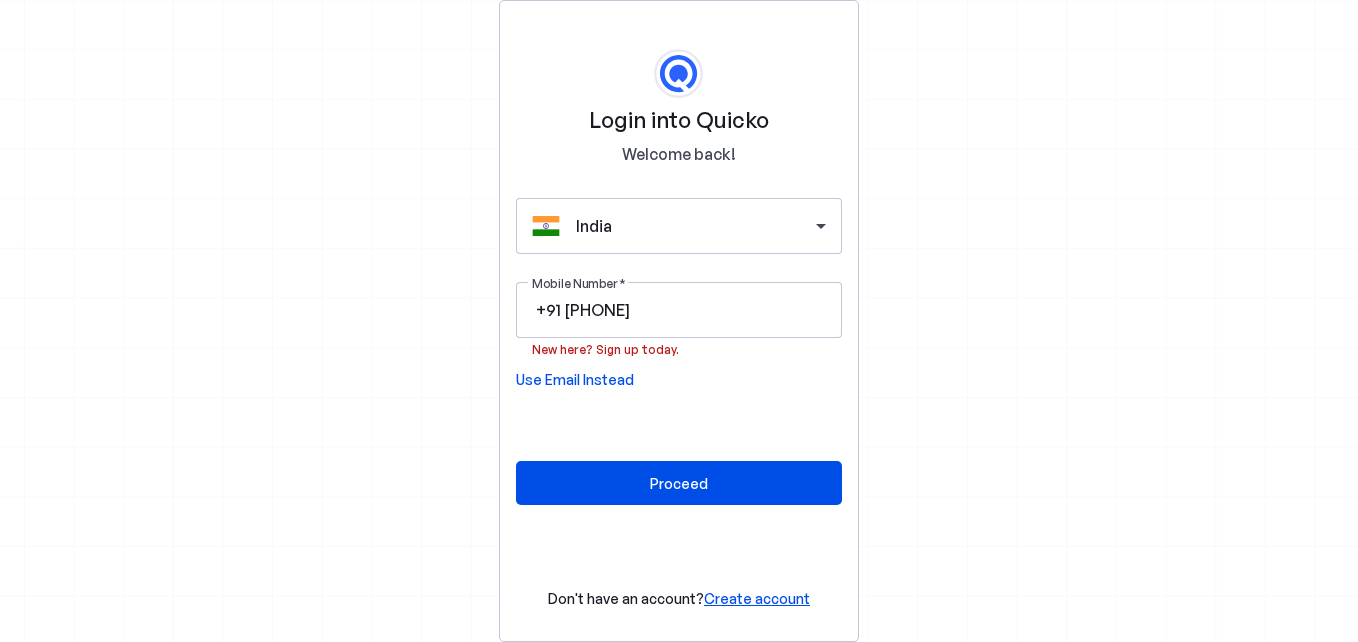 click on "Create account" at bounding box center [757, 598] 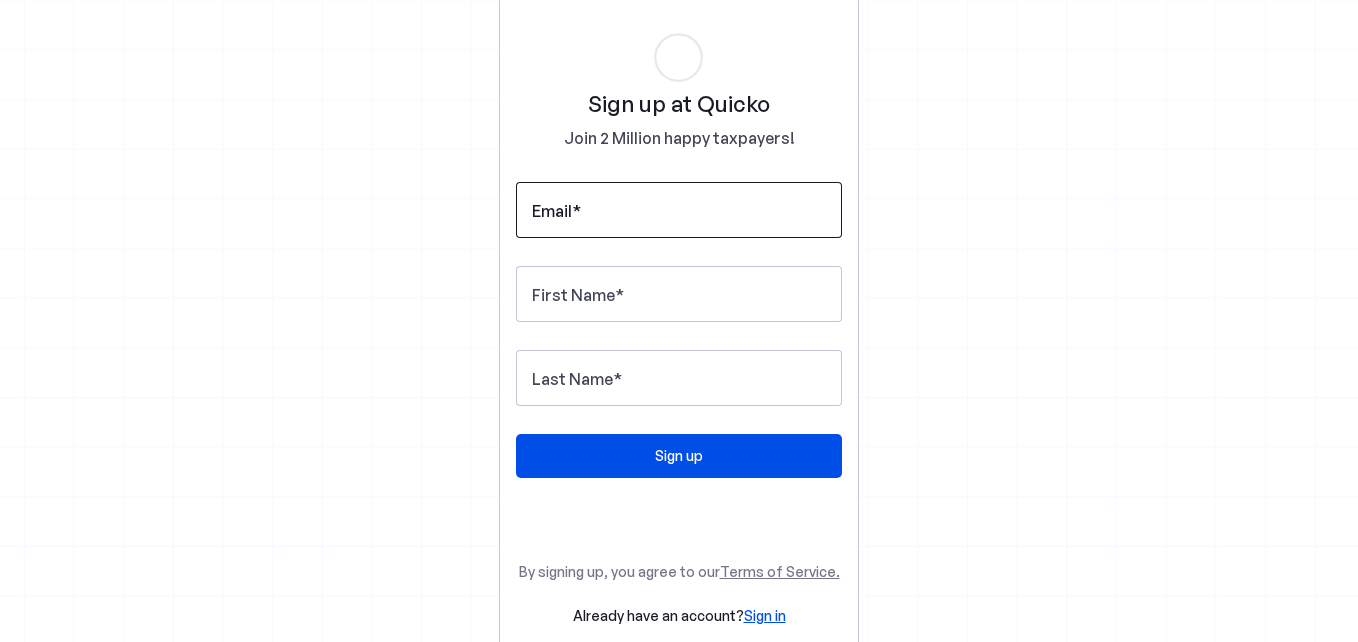 click on "Email" at bounding box center [552, 211] 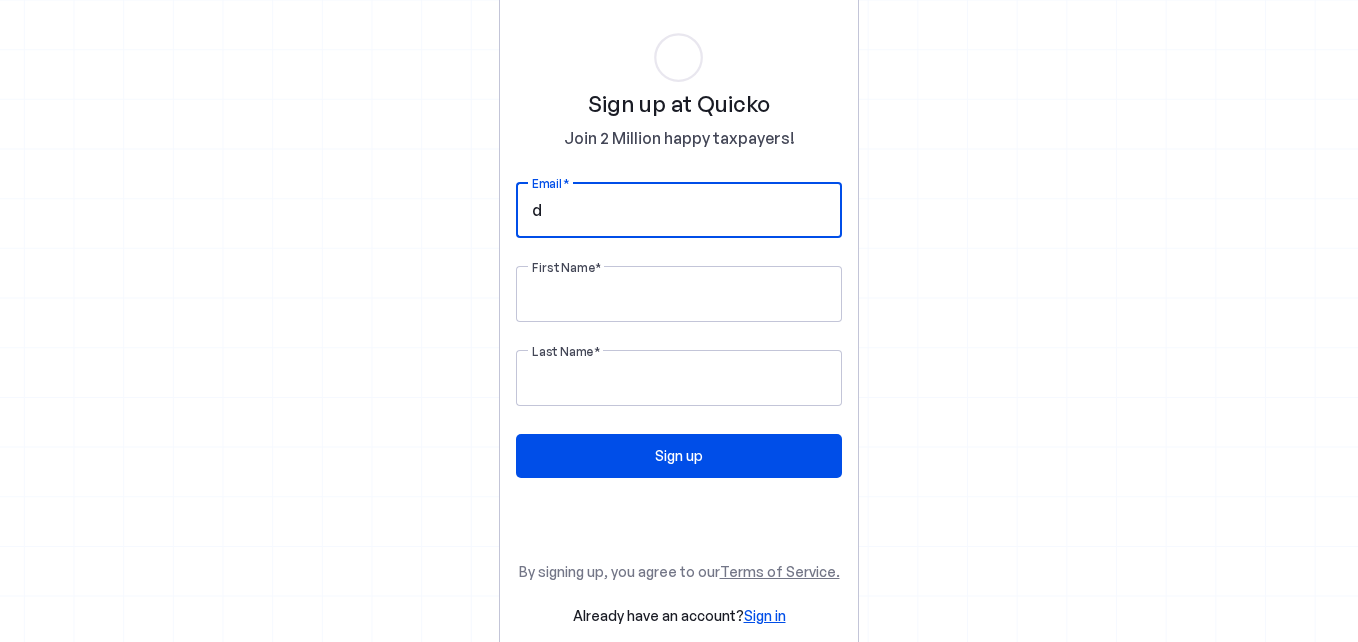 type on "devarshjagad@outlook.com" 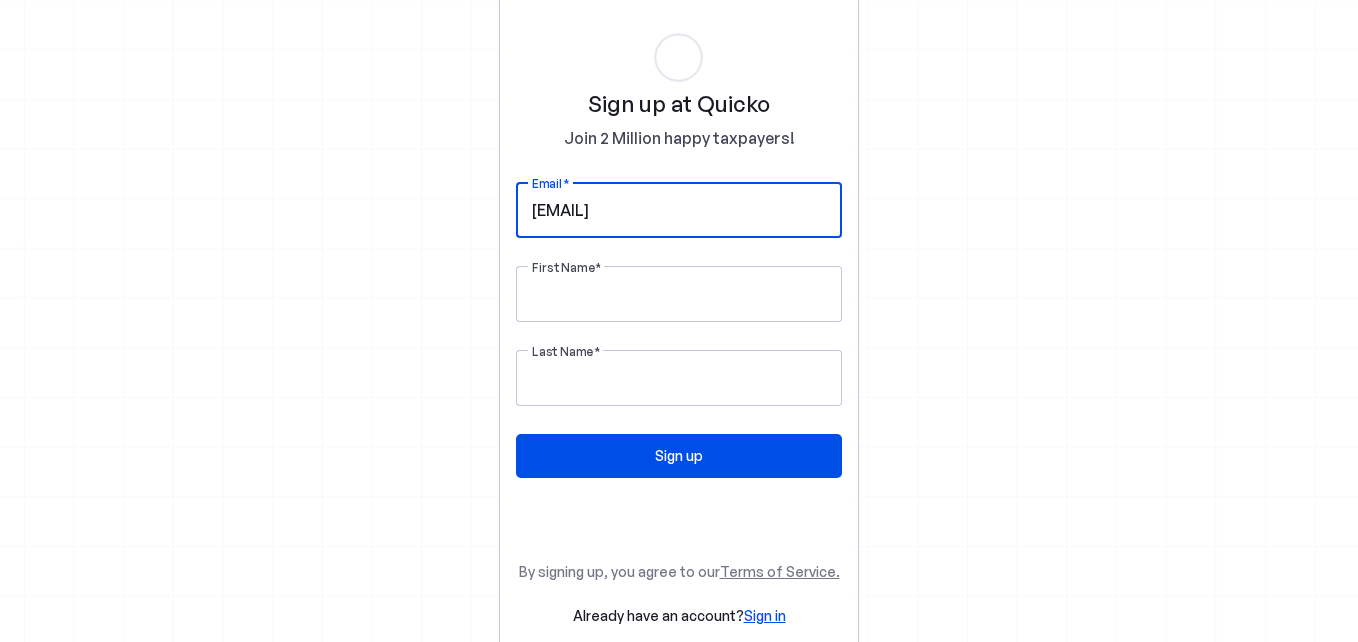 type on "Devarsh" 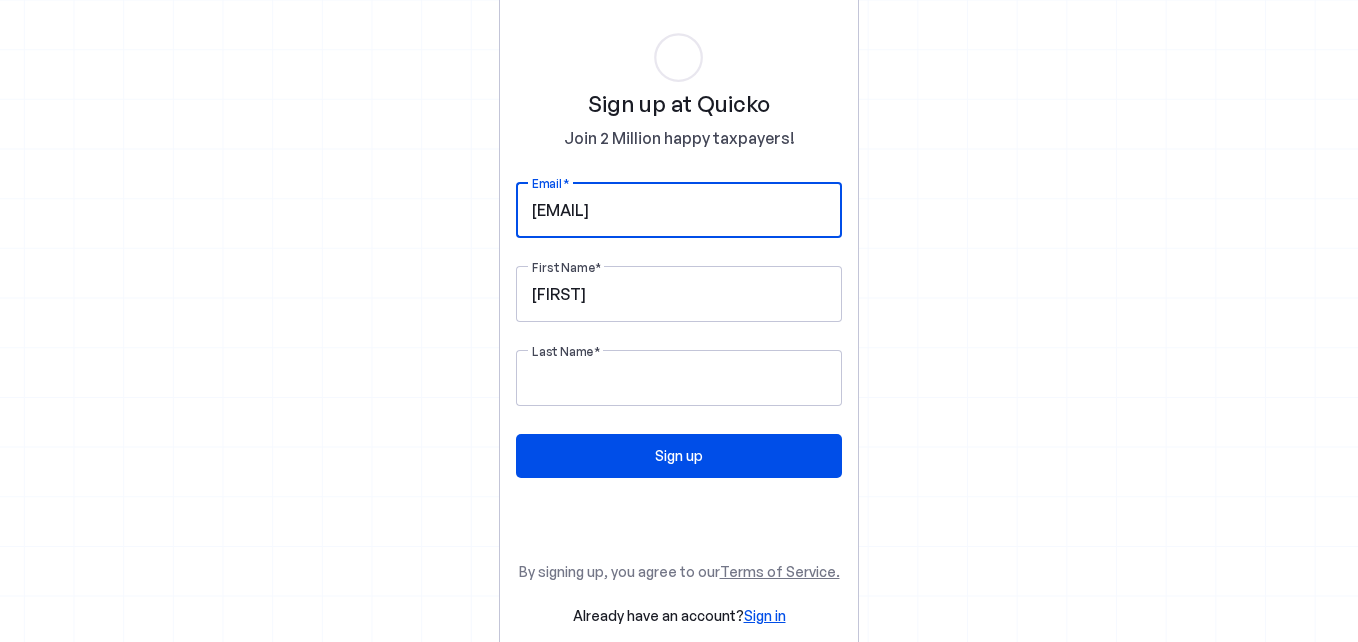 type on "Jagad" 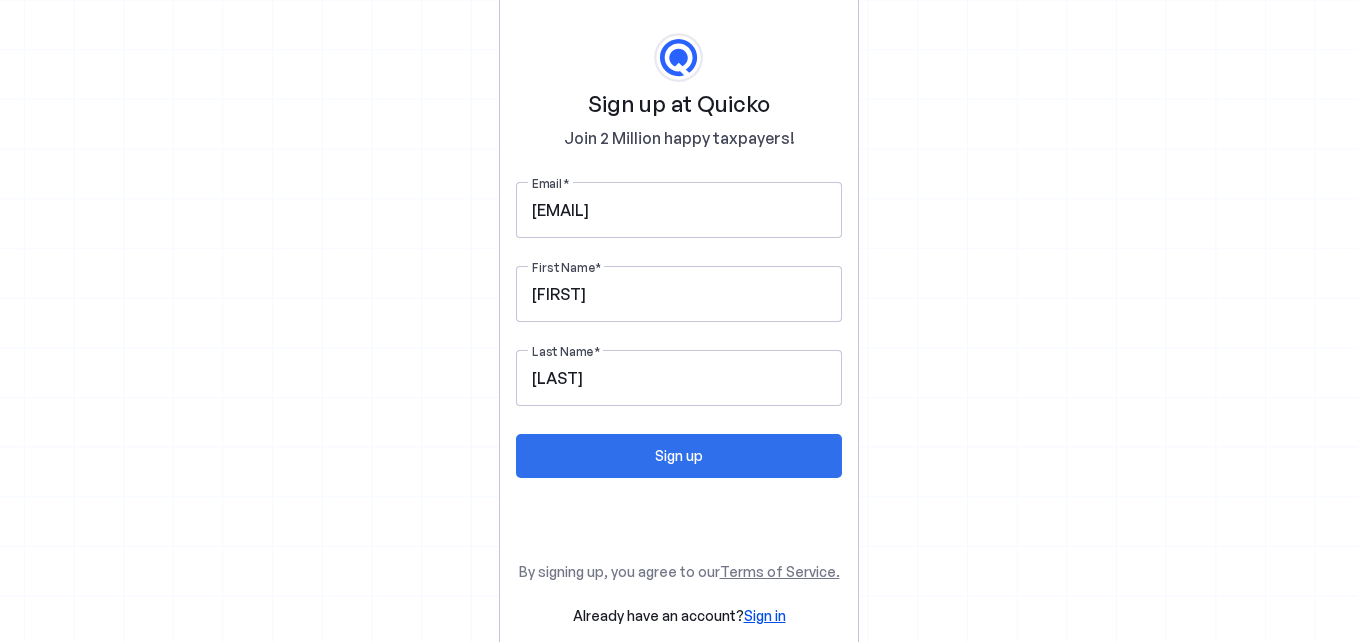 click on "Sign up" at bounding box center [679, 455] 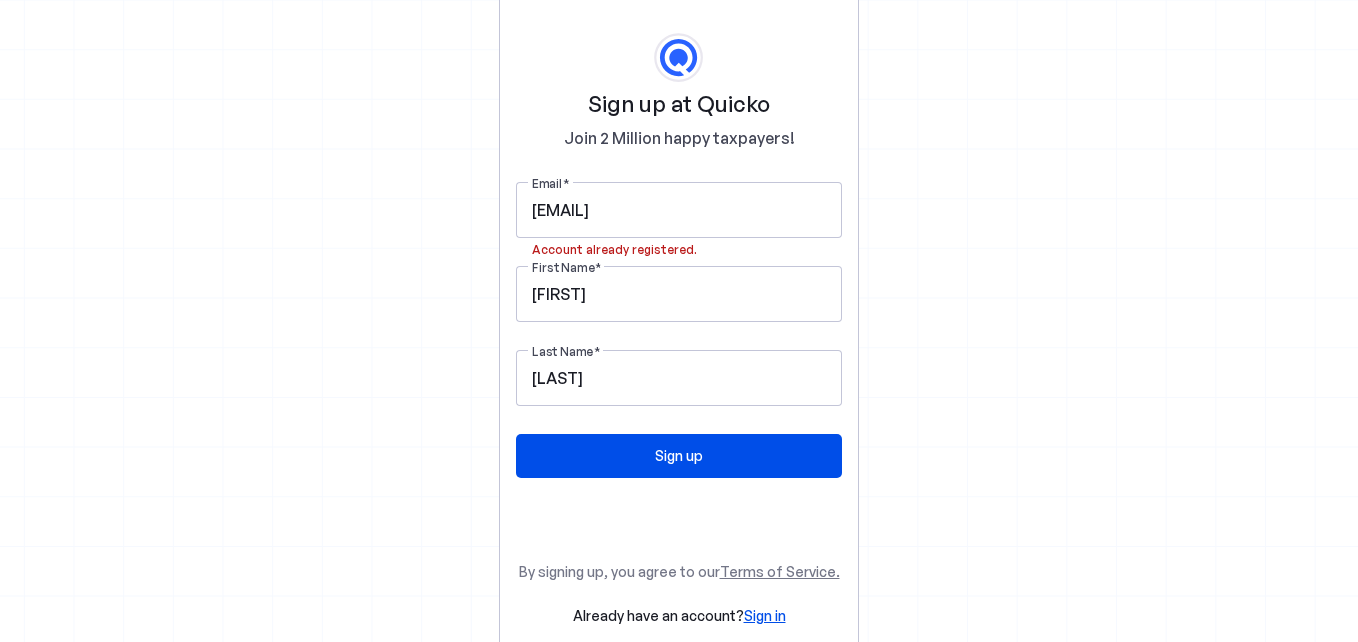 click on "Sign in" at bounding box center [765, 615] 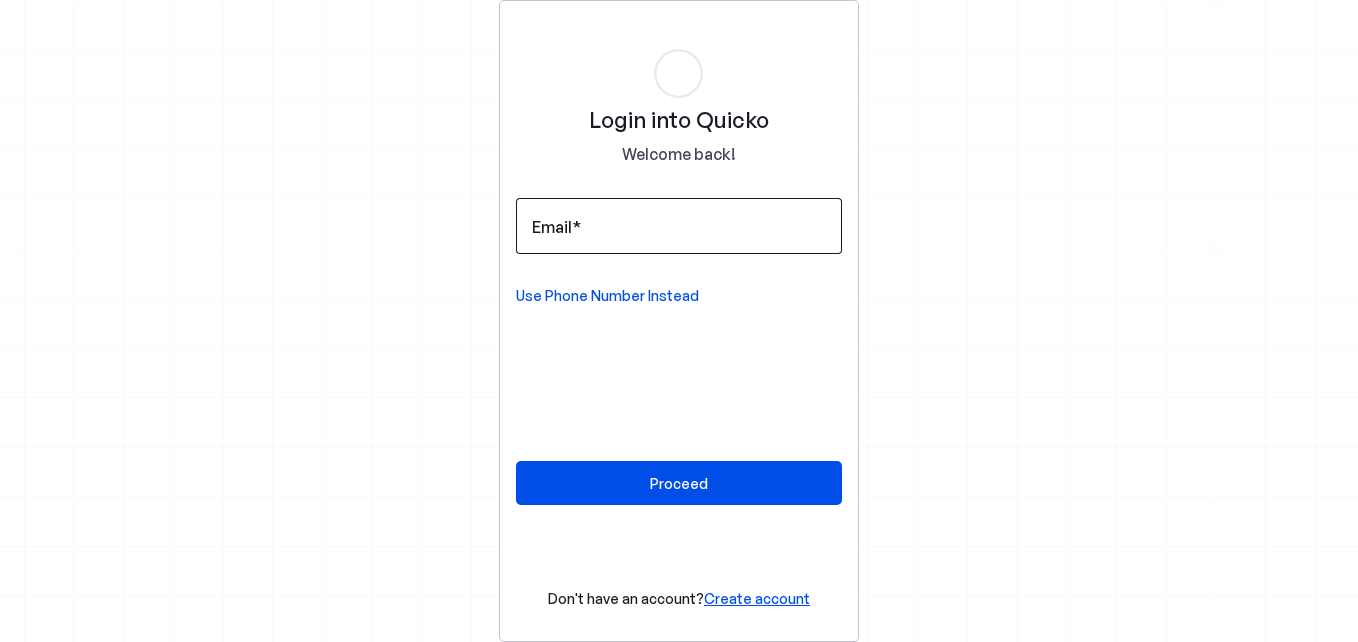 click at bounding box center [679, 226] 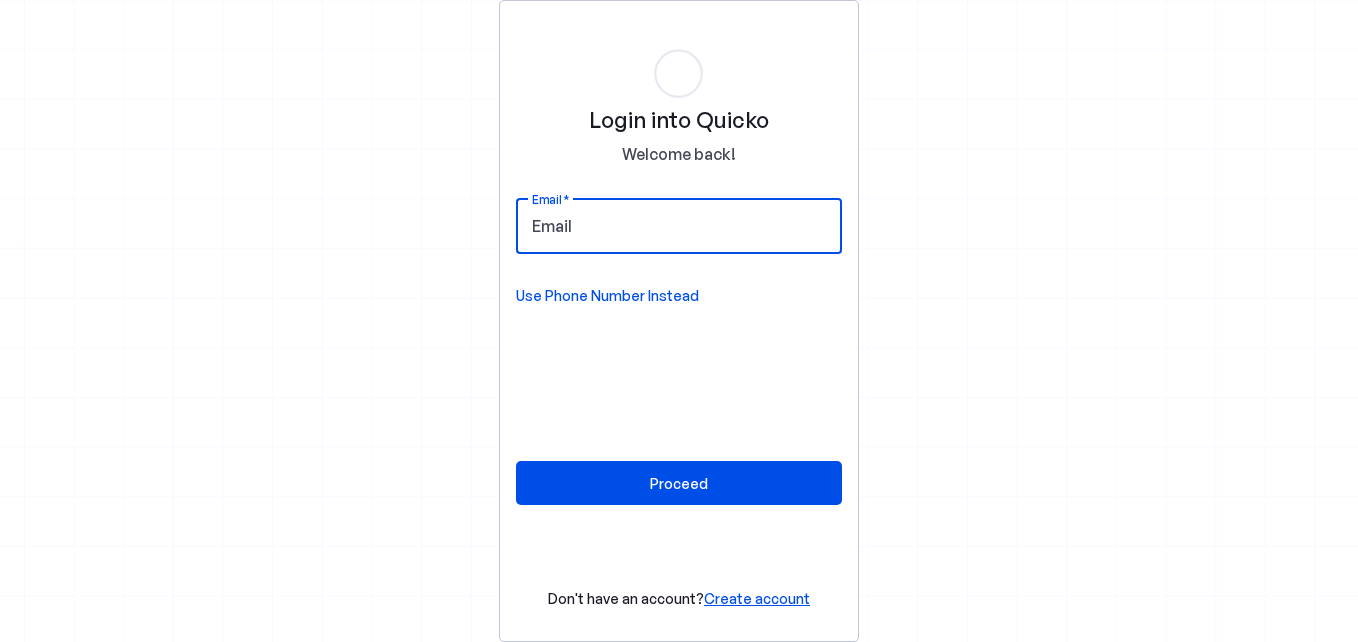 click on "Email" at bounding box center [679, 226] 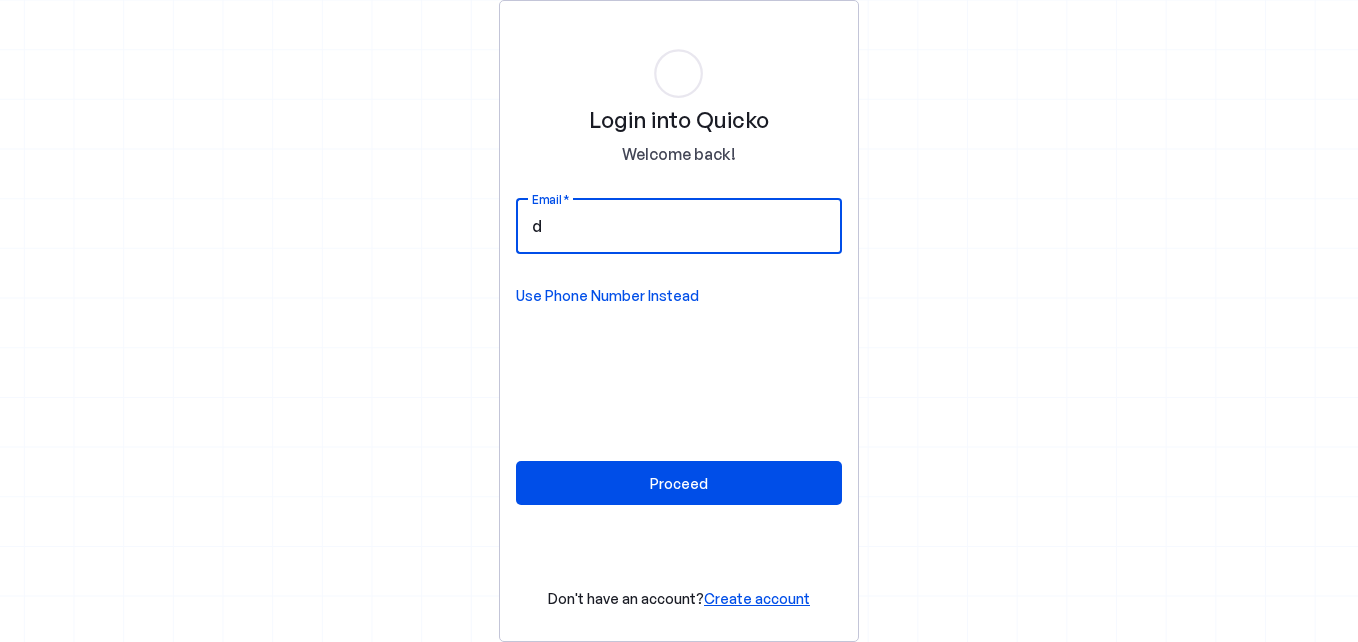type on "devarshjagad@outlook.com" 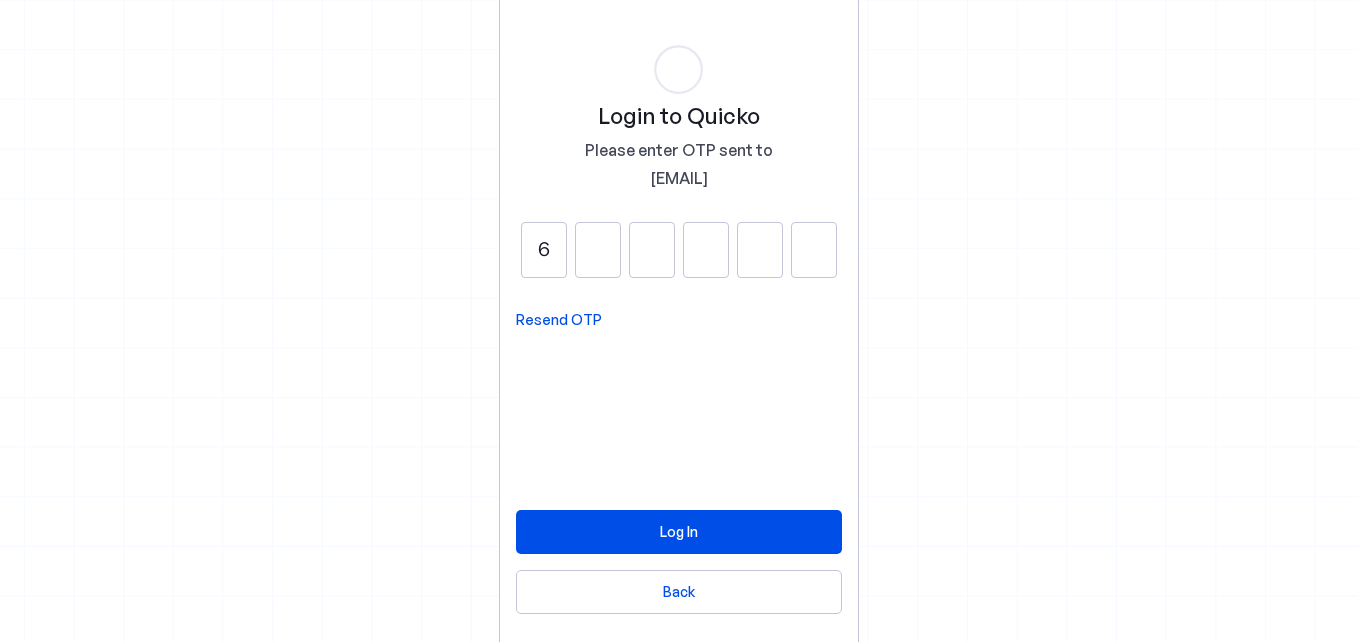 type on "6" 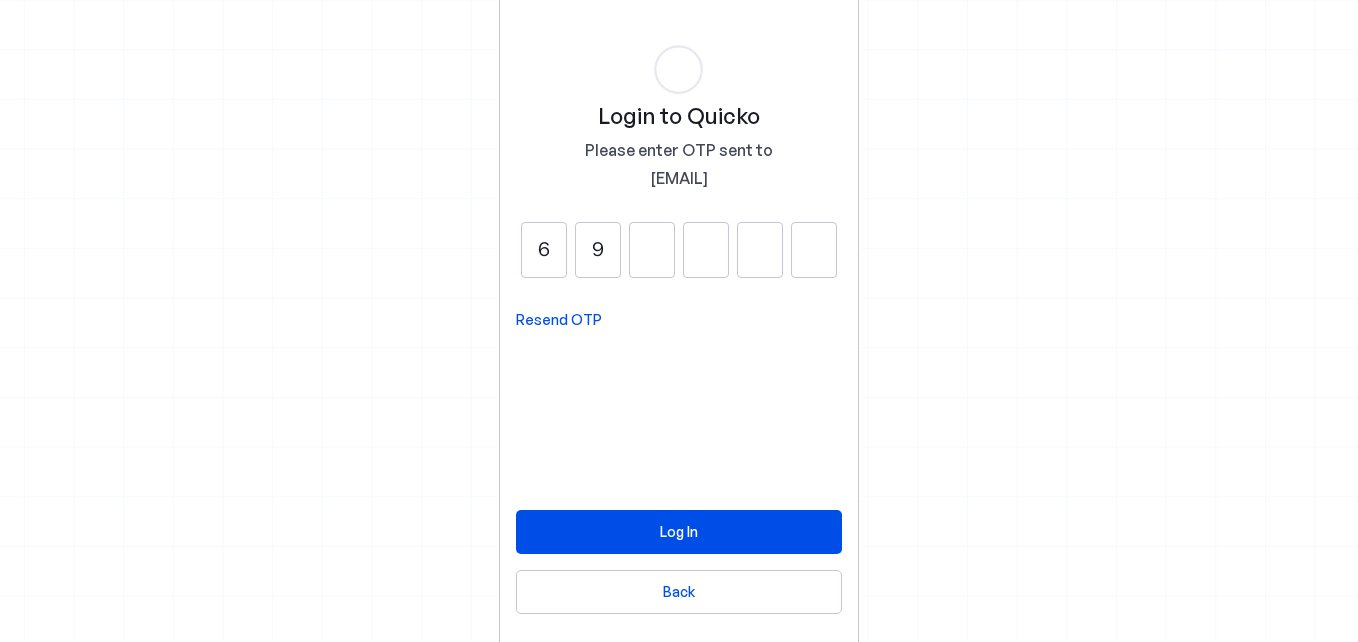 type on "9" 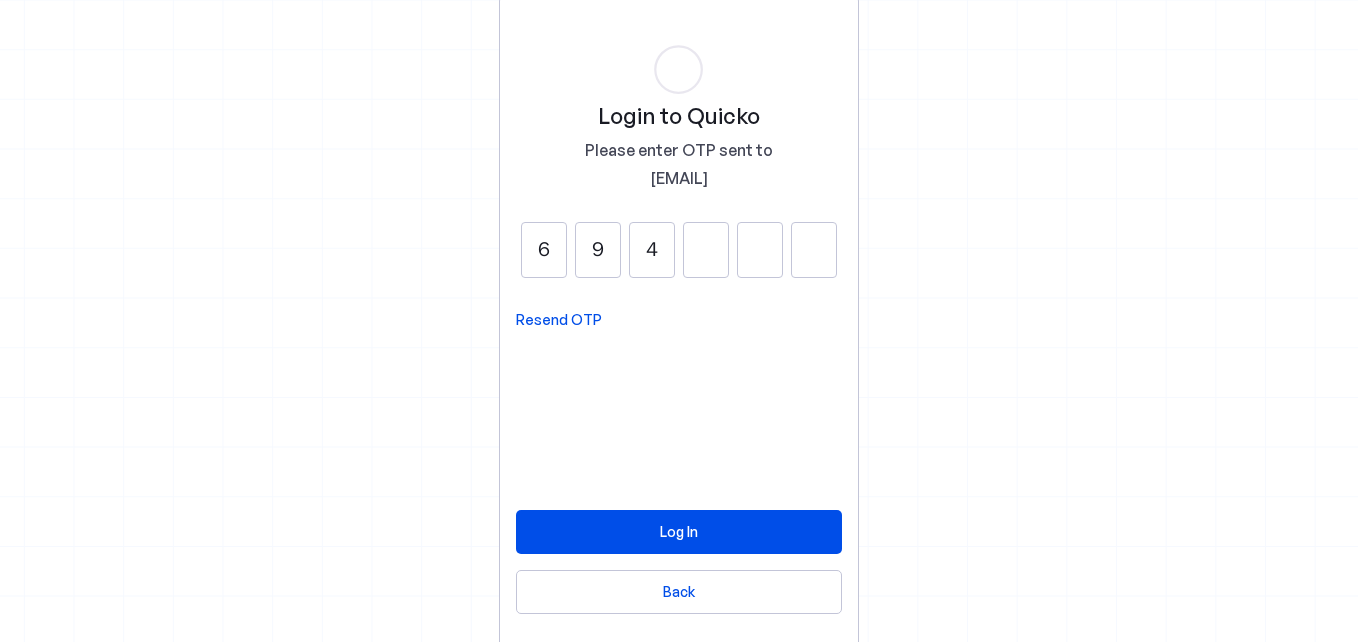 type on "4" 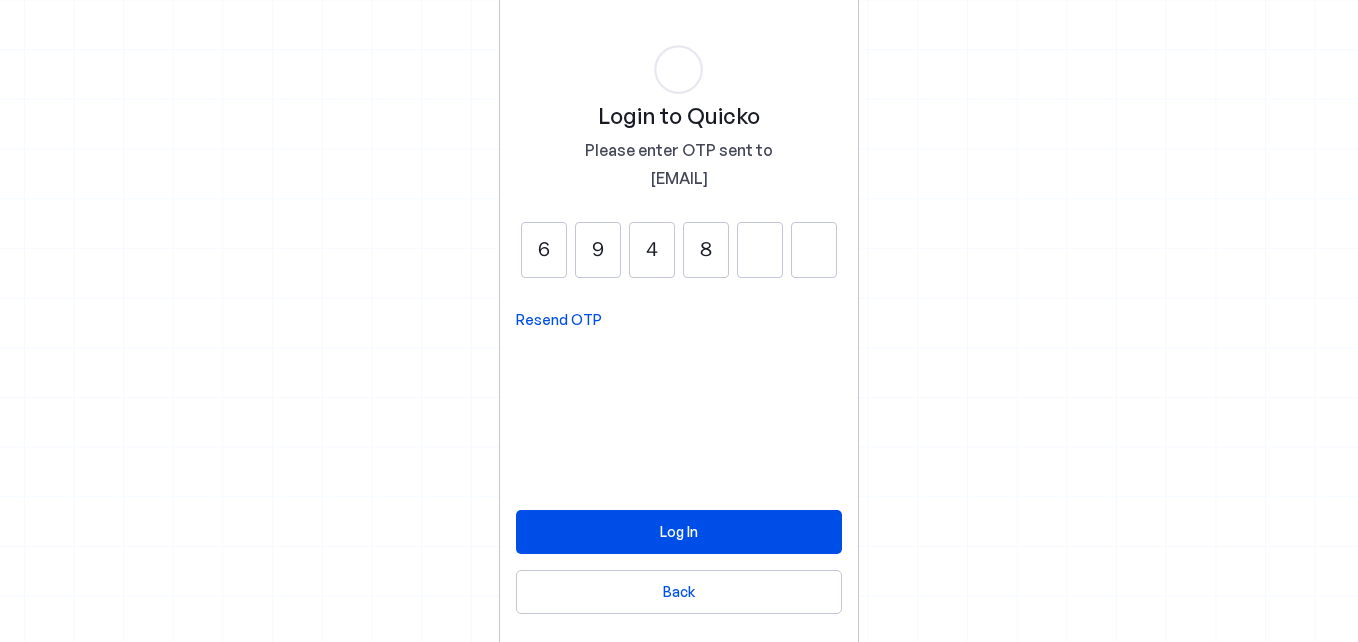 type on "8" 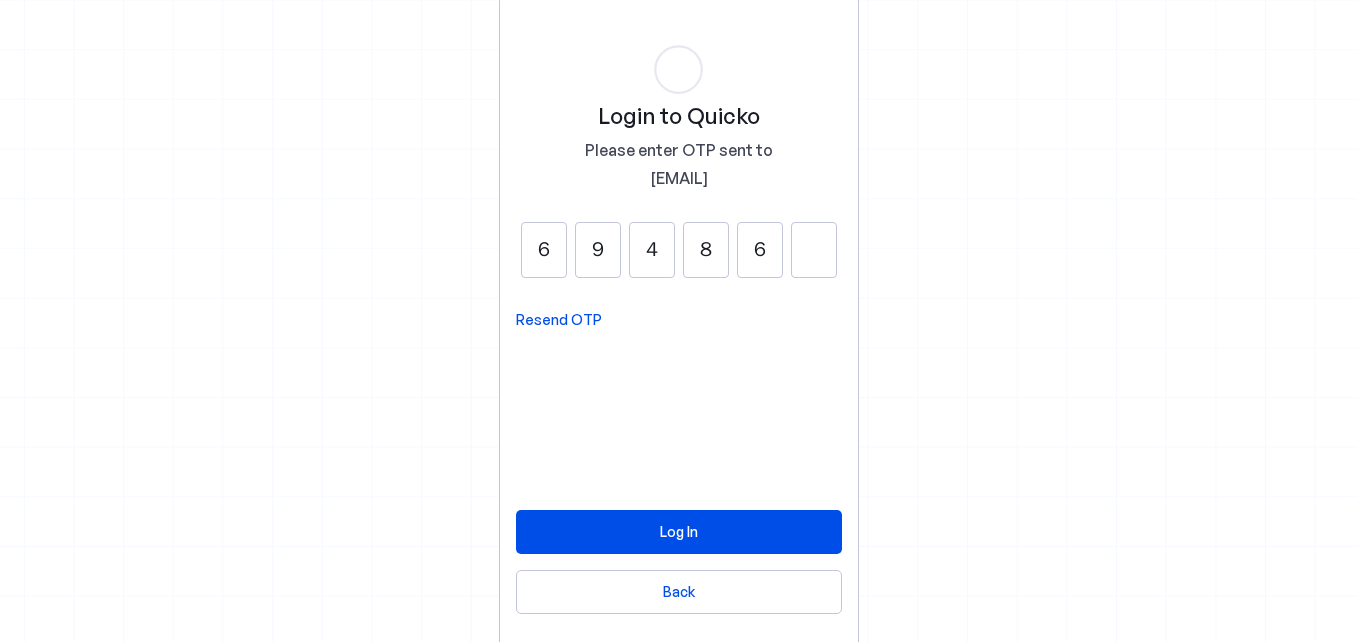 type on "6" 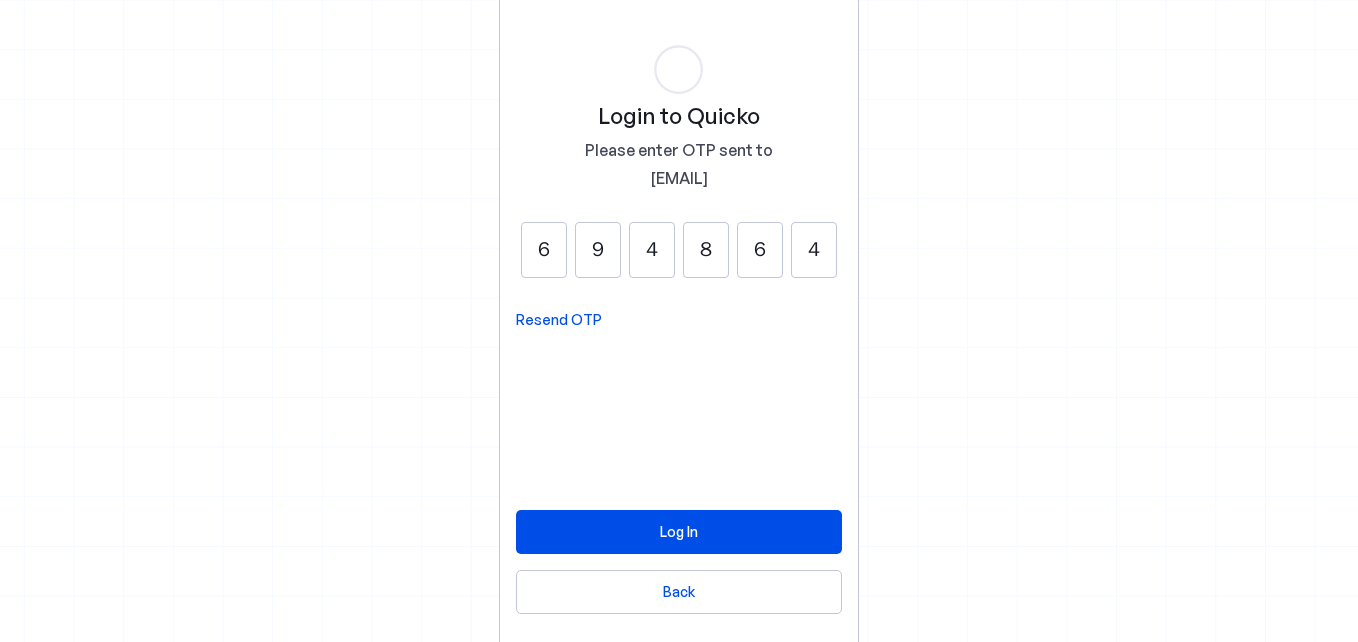 type on "4" 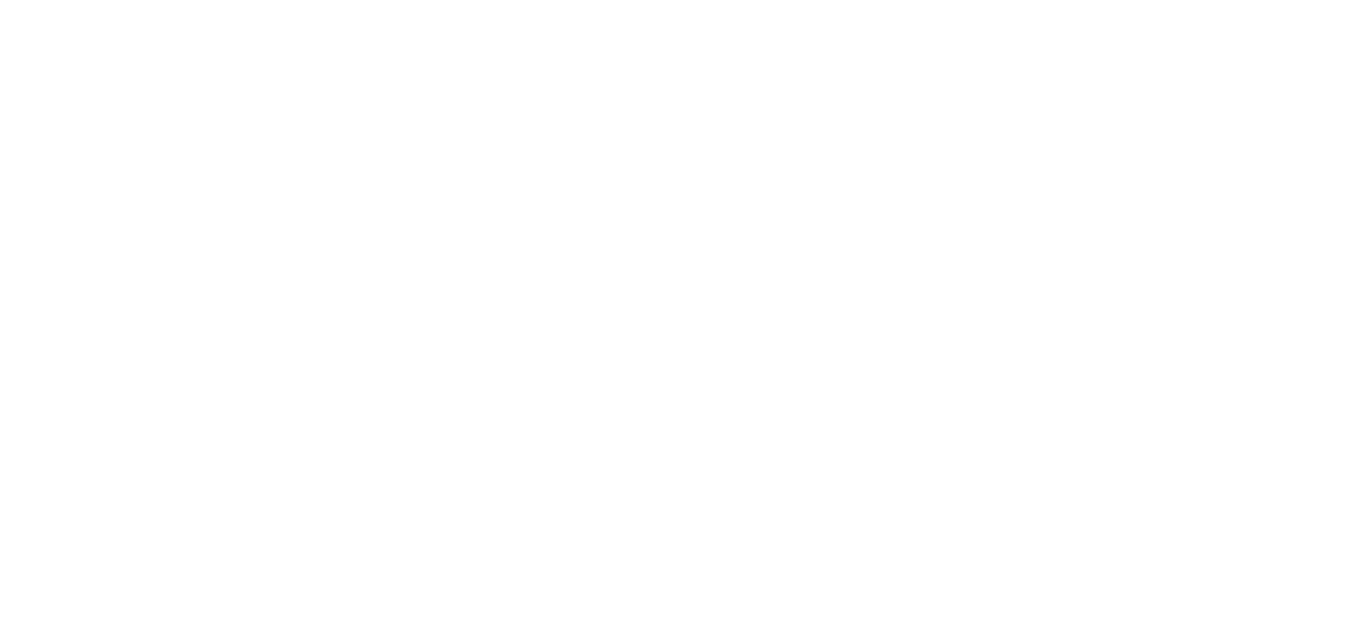 scroll, scrollTop: 0, scrollLeft: 0, axis: both 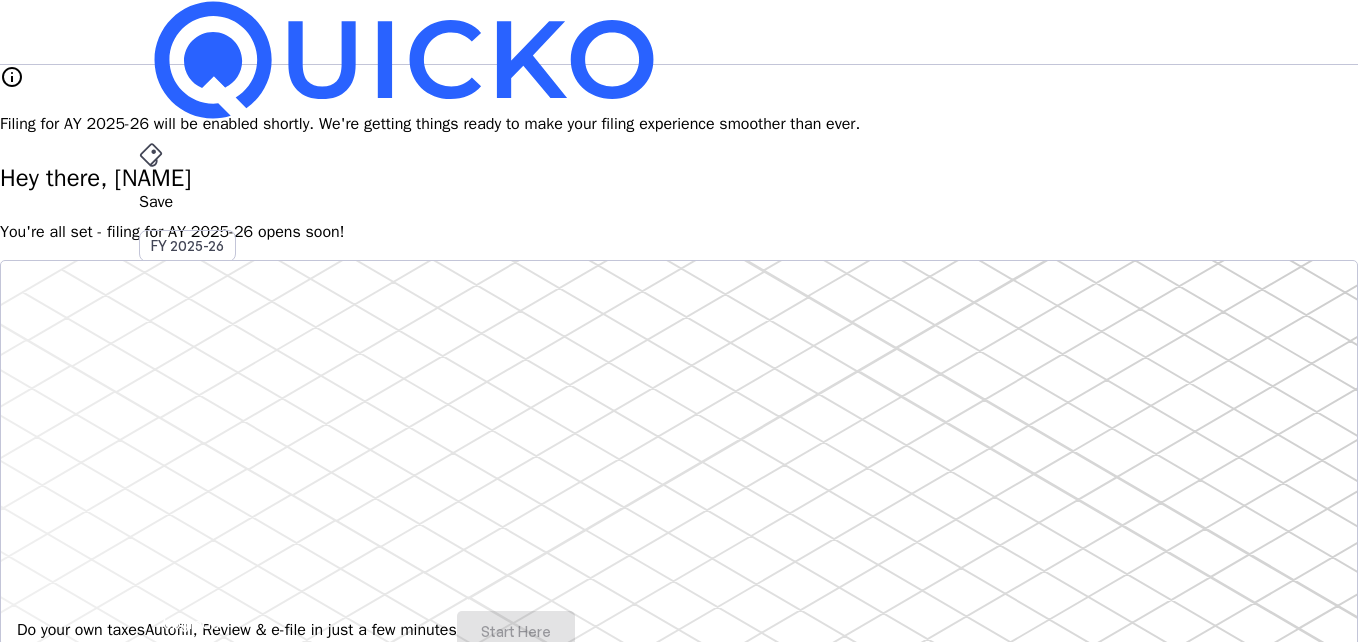 click on "File" at bounding box center [679, 408] 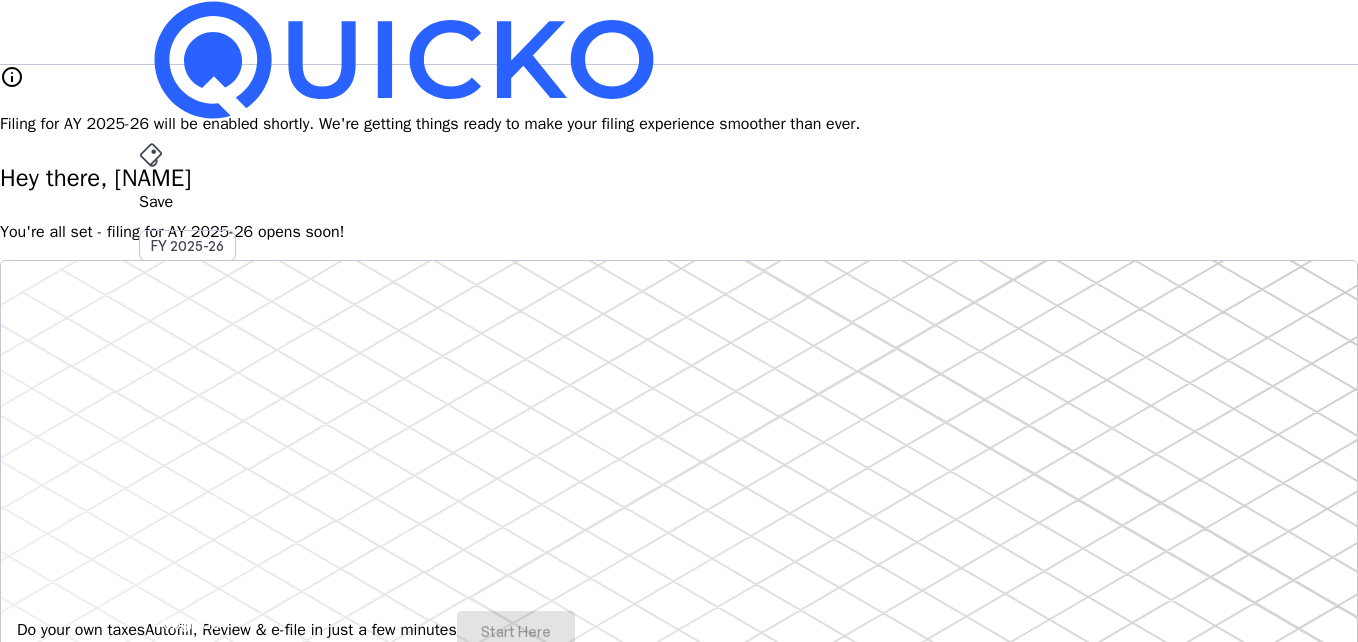 click on "AY 2025-26" at bounding box center [188, 452] 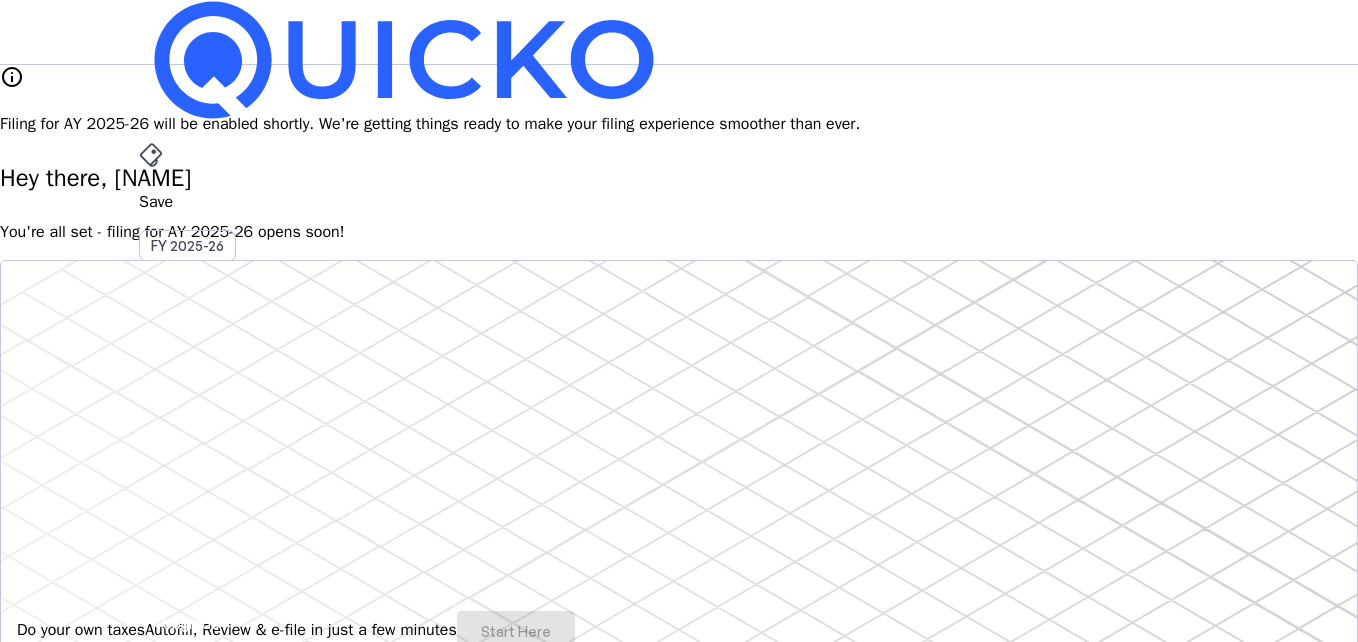 click on "File AY 2025-26" at bounding box center [679, 202] 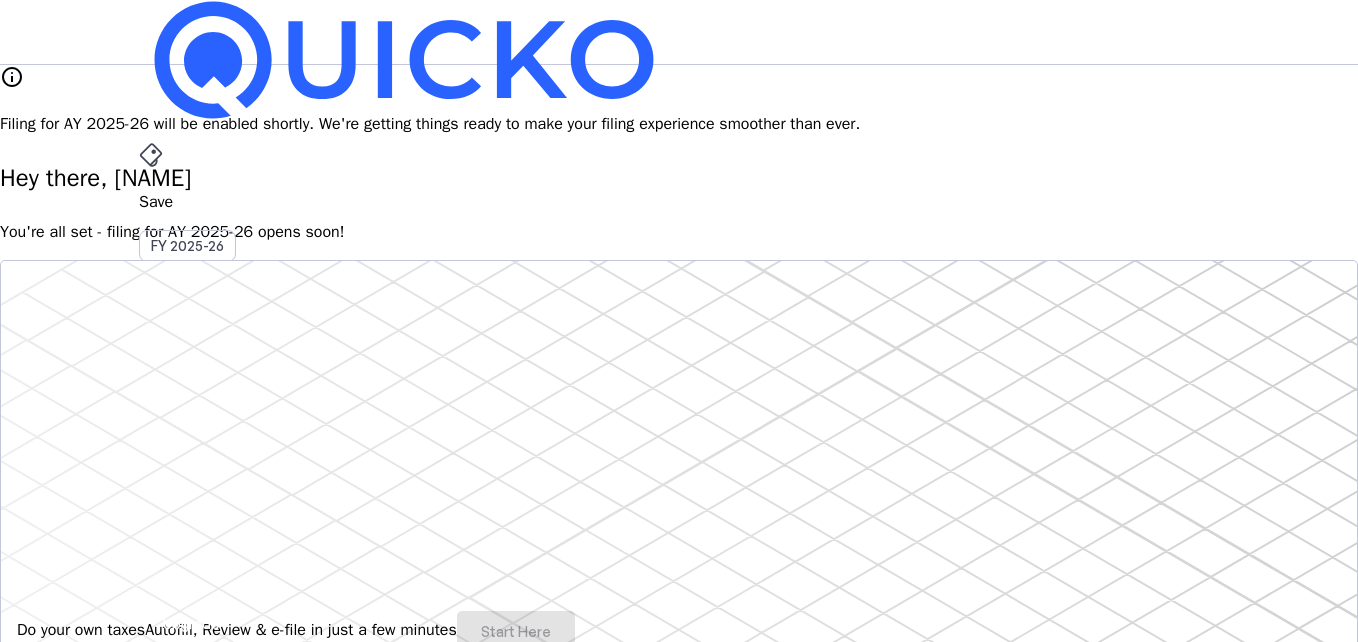 click on "File AY 2025-26" at bounding box center [679, 202] 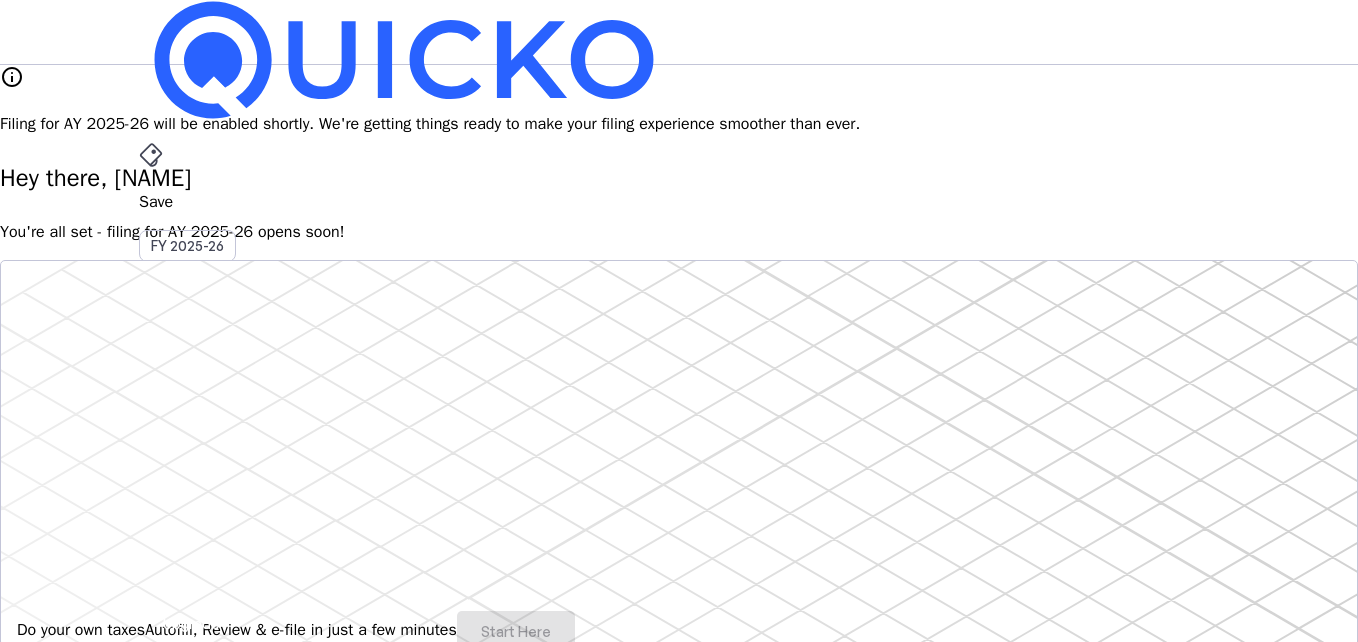 click on "Hey there, [NAME]   You're all set - filing for AY 2025-26 opens soon!" at bounding box center [679, 202] 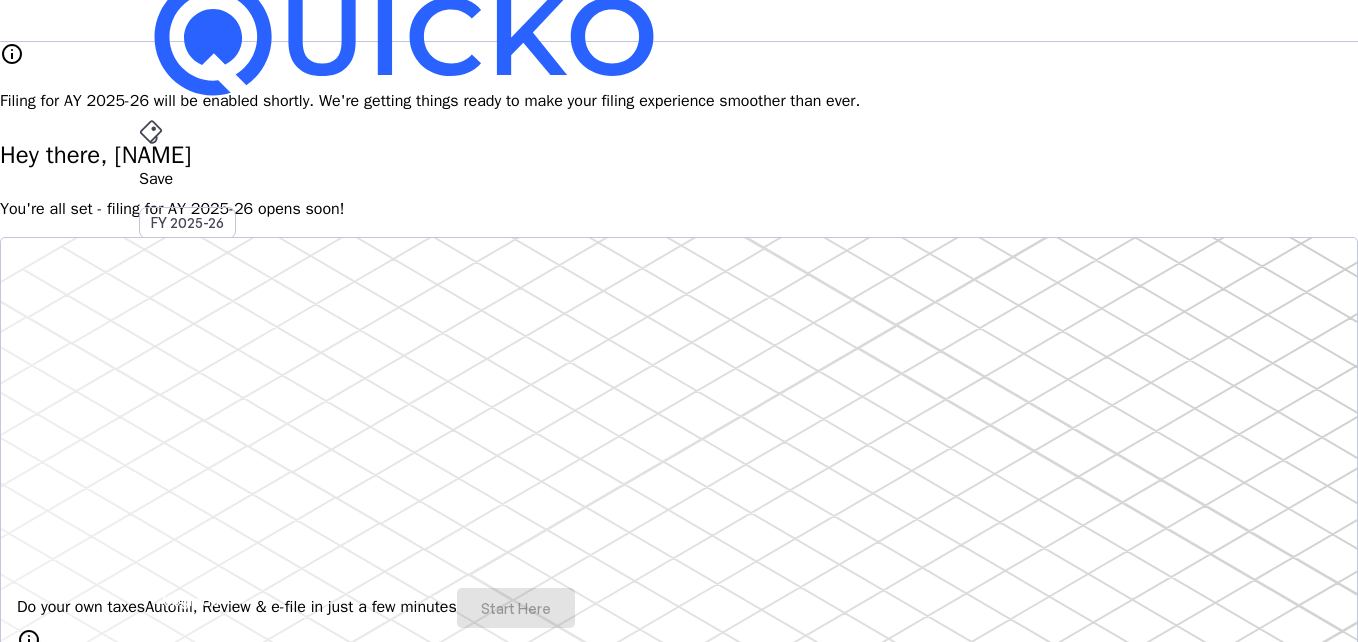 scroll, scrollTop: 0, scrollLeft: 0, axis: both 